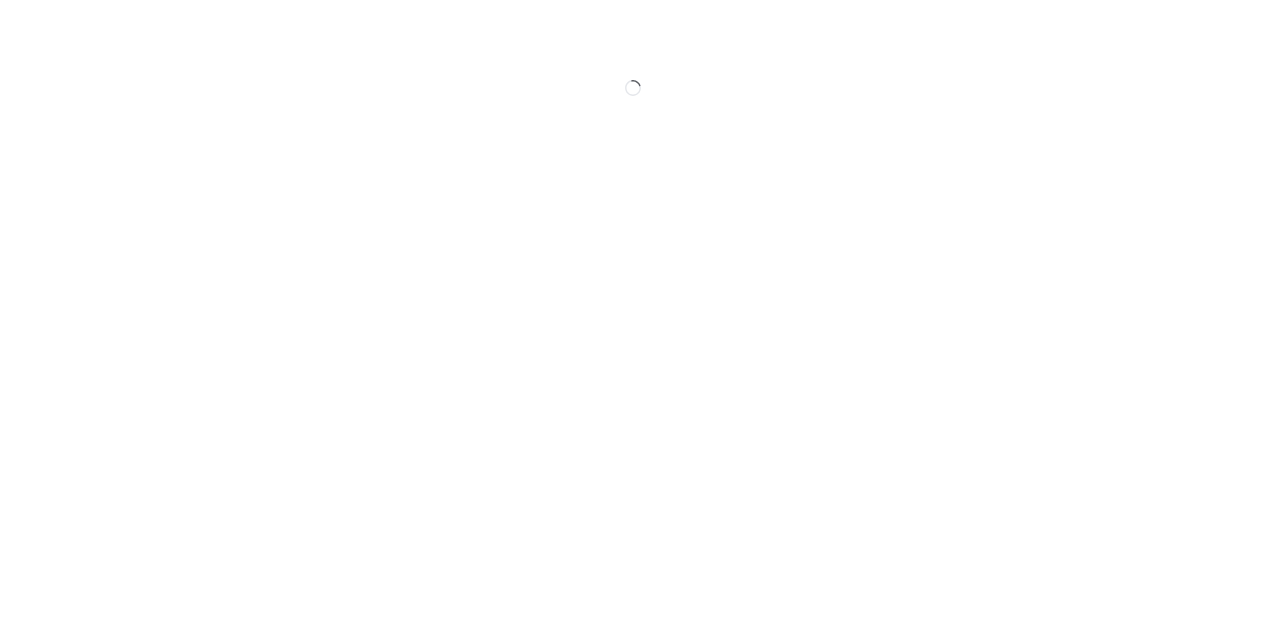 scroll, scrollTop: 0, scrollLeft: 0, axis: both 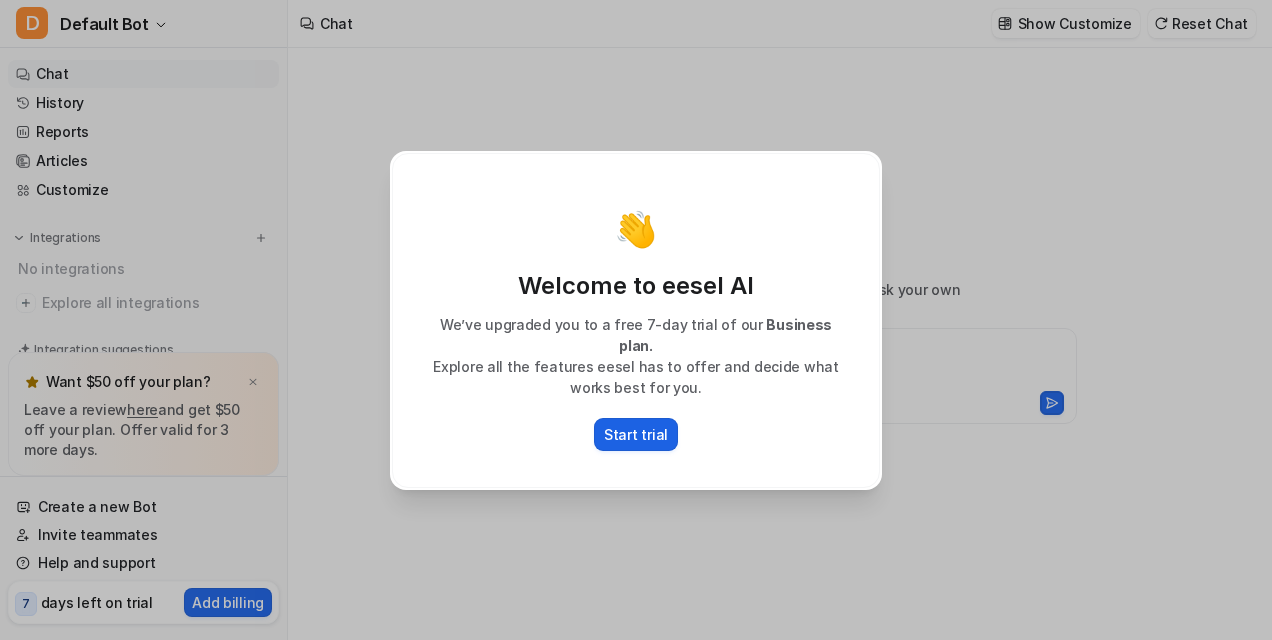 type on "**********" 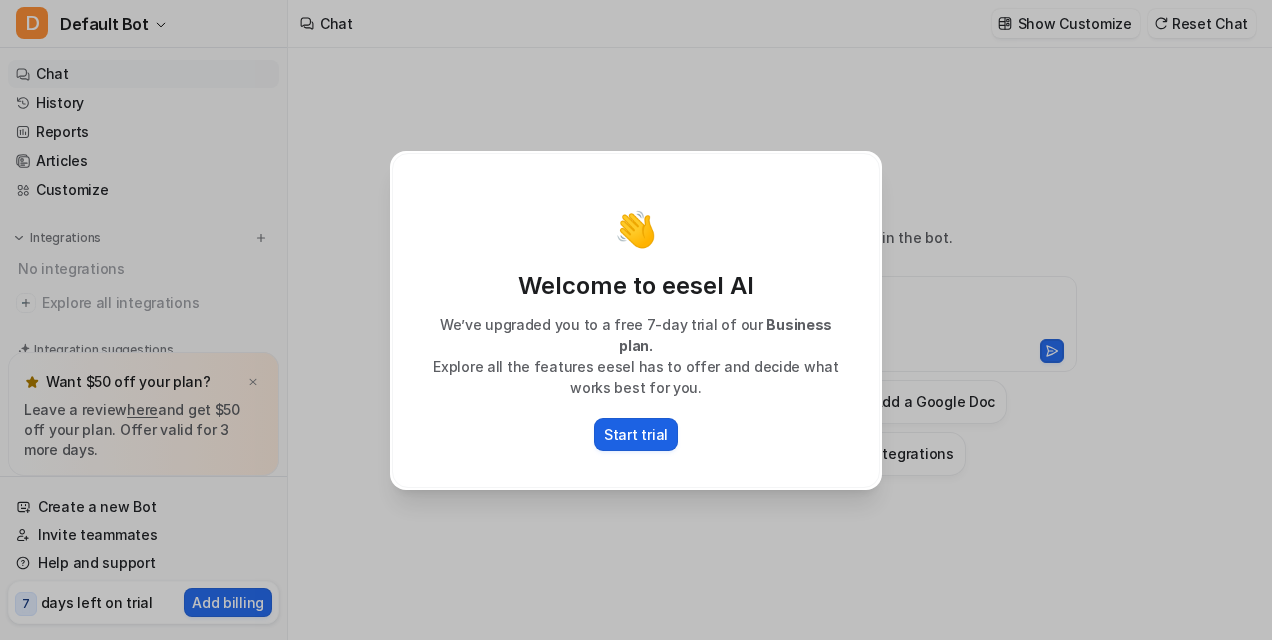 click on "Start trial" at bounding box center [636, 434] 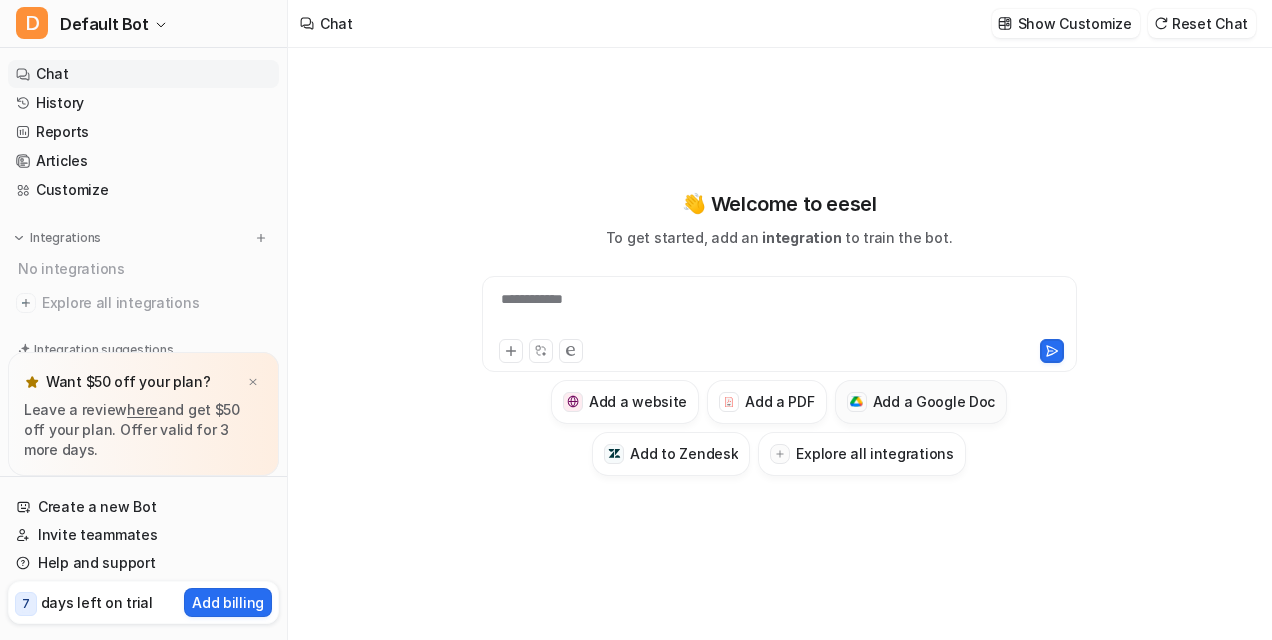 click on "Add a Google Doc" at bounding box center [934, 401] 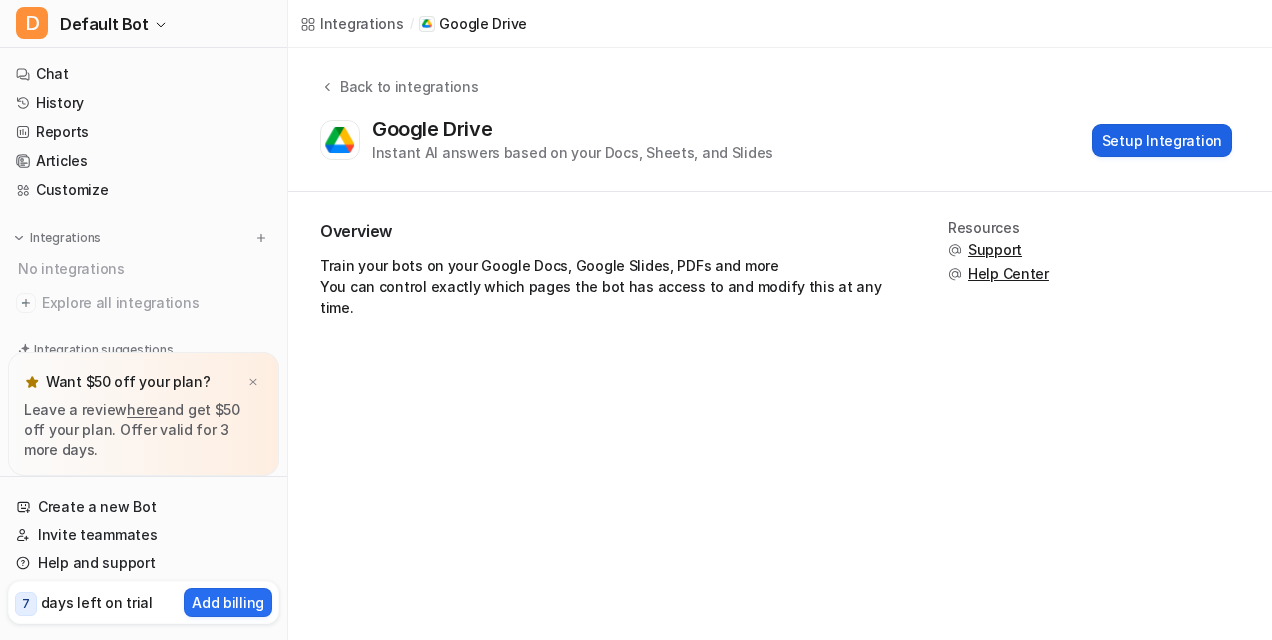 click on "Setup Integration" at bounding box center (1162, 140) 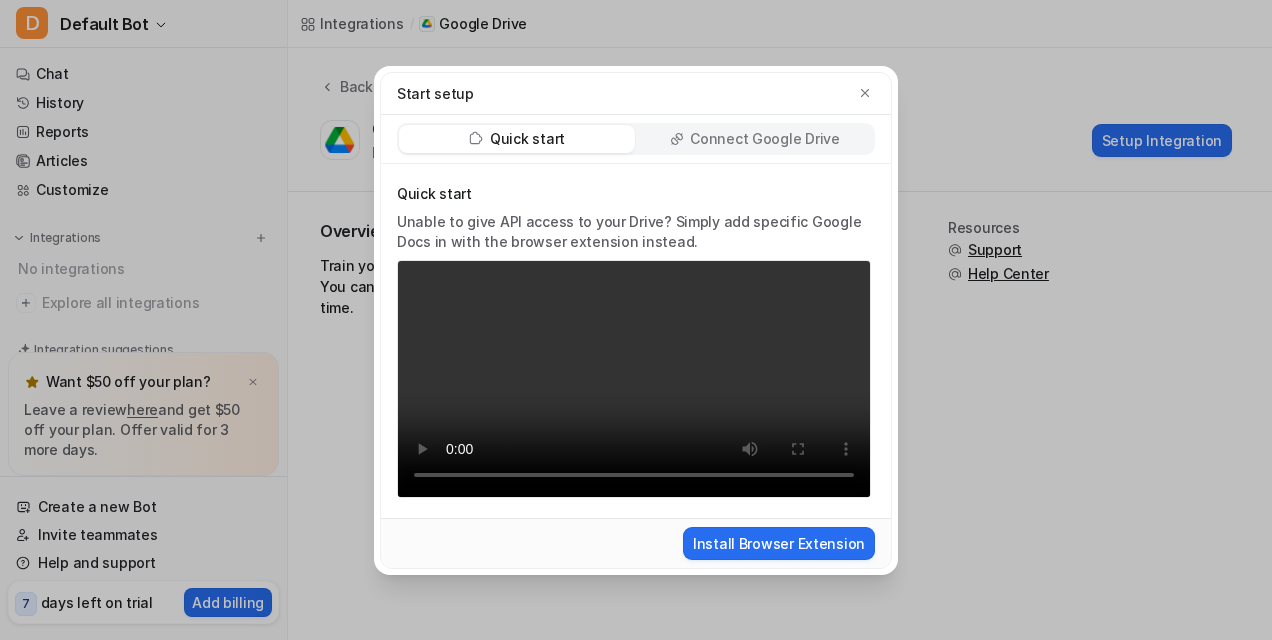 click on "Connect Google Drive" at bounding box center [764, 139] 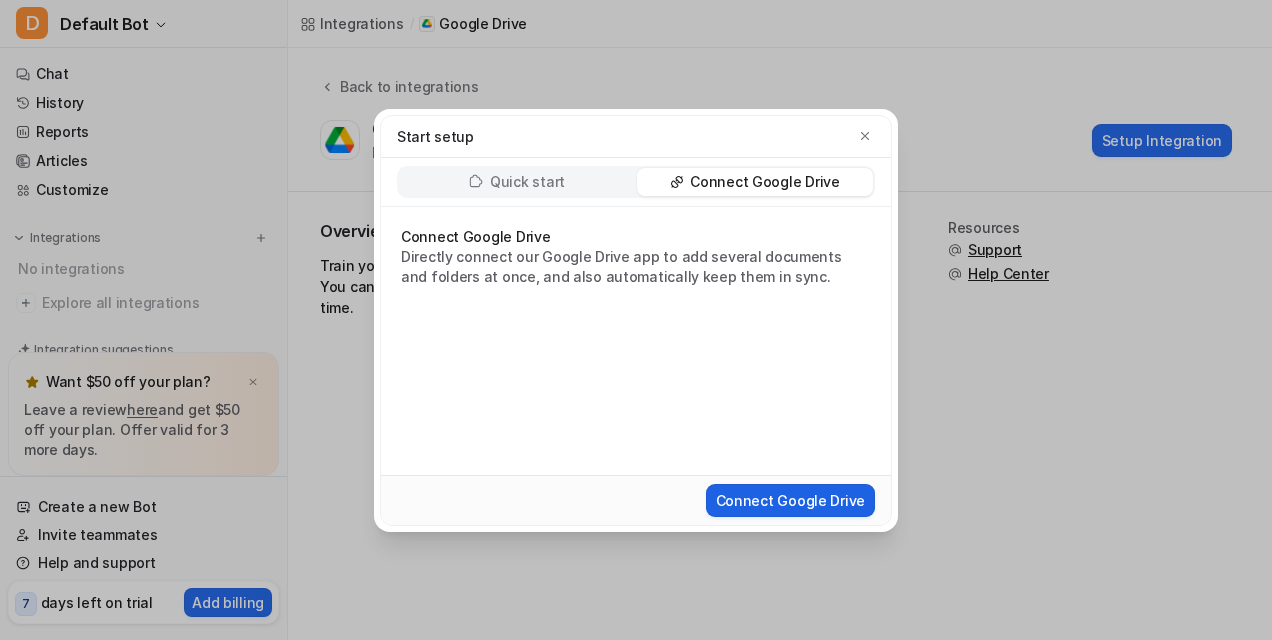 click on "Connect Google Drive" at bounding box center [790, 500] 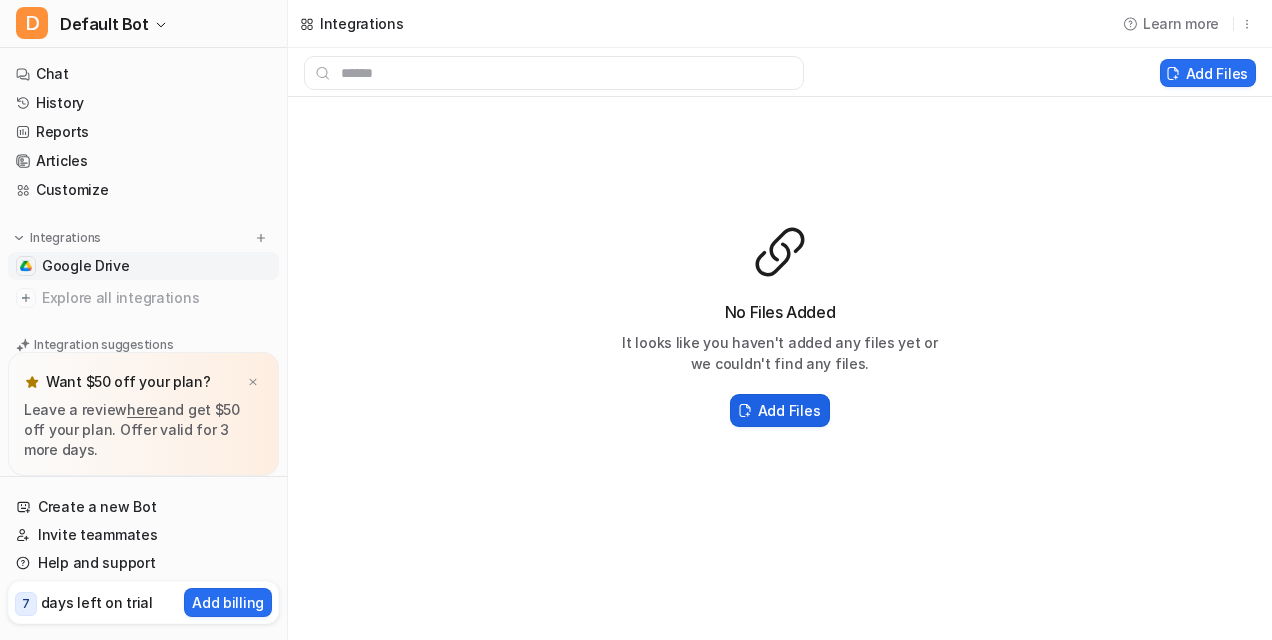 click on "Add Files" at bounding box center [789, 410] 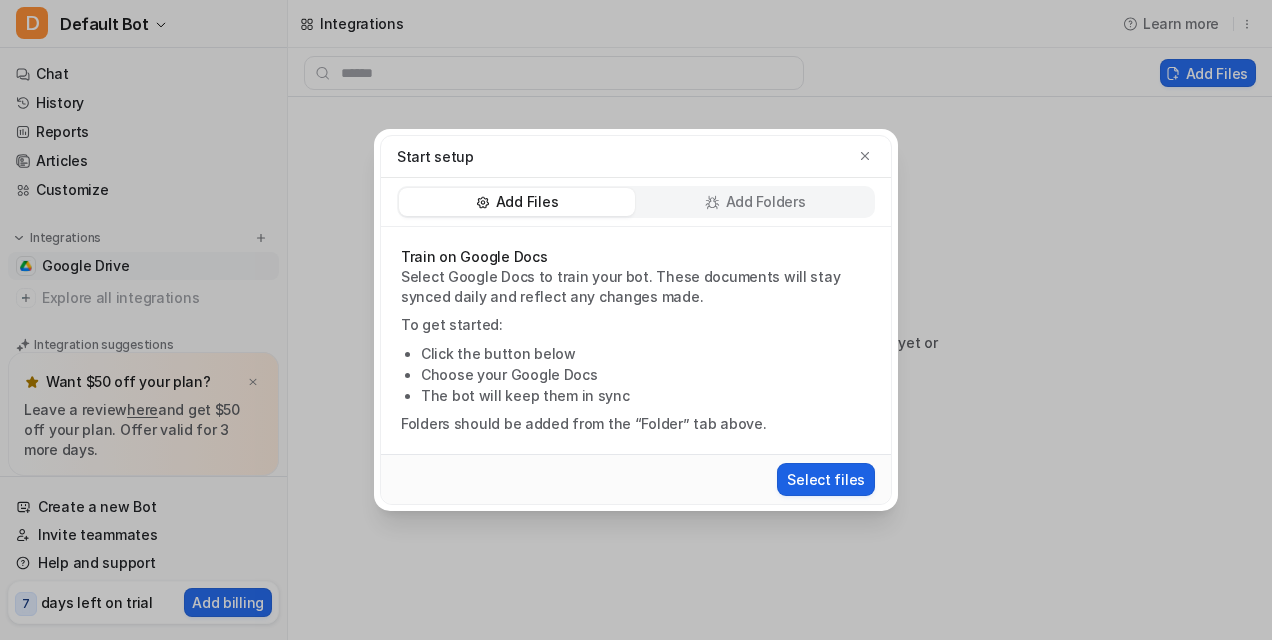 click on "Select files" at bounding box center [826, 479] 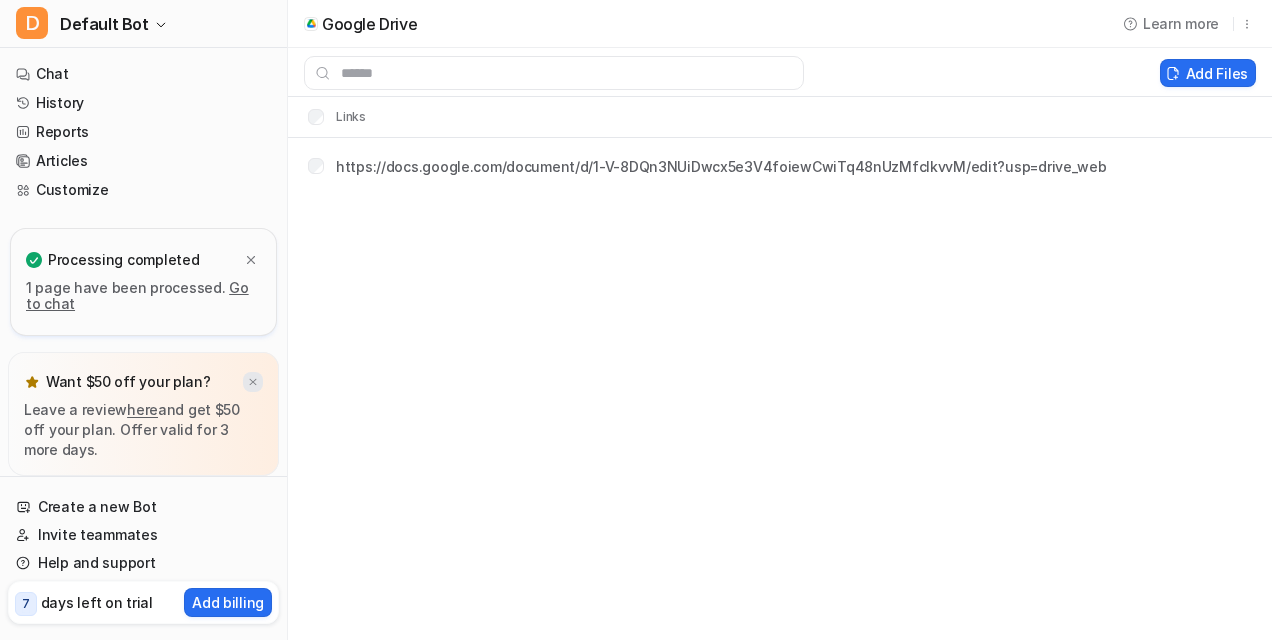 click at bounding box center (253, 382) 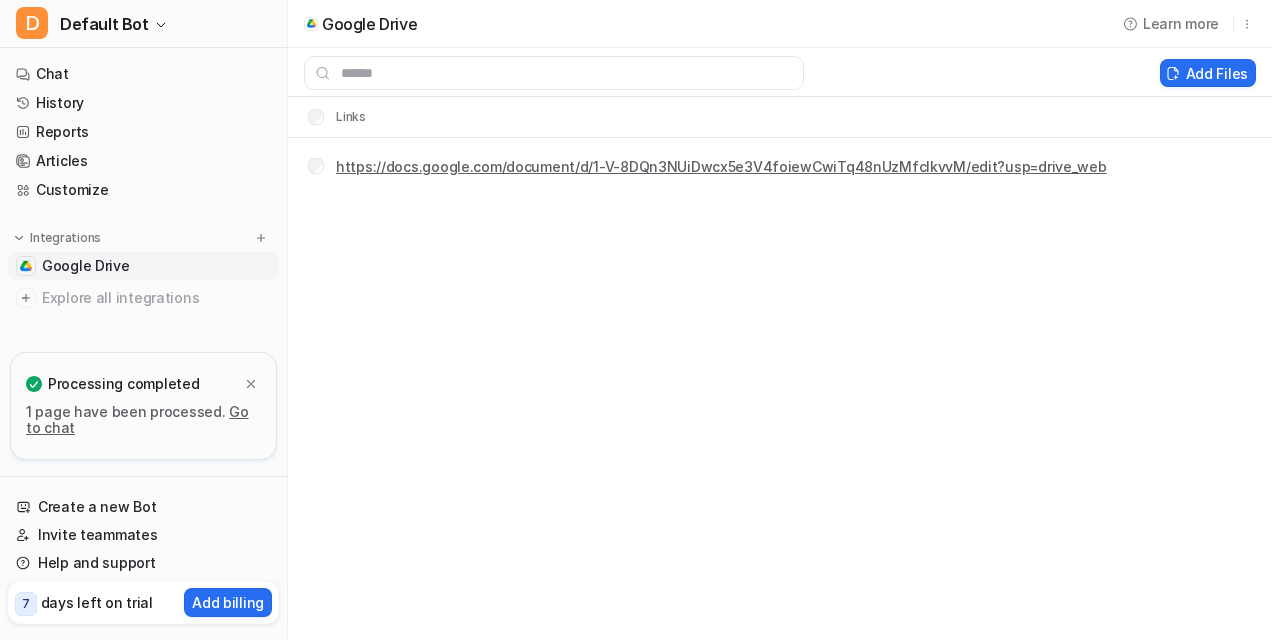 click on "https://docs.google.com/document/d/1-V-8DQn3NUiDwcx5e3V4foiewCwiTq48nUzMfclkvvM/edit?usp=drive_web" at bounding box center (721, 166) 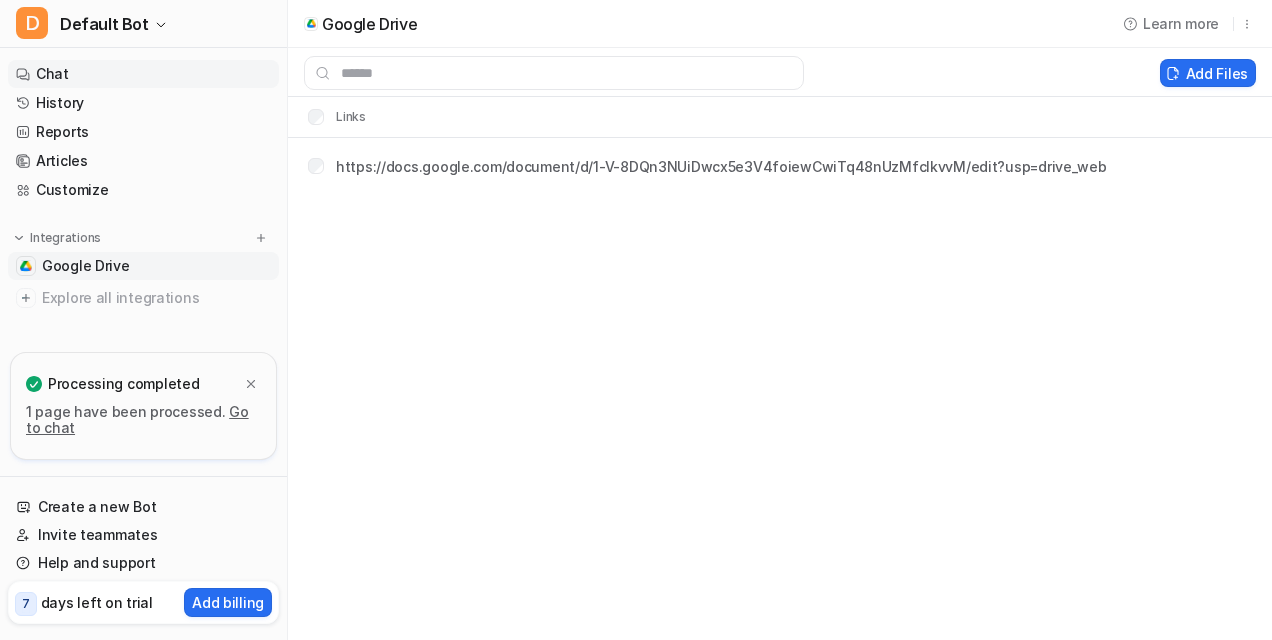 click on "Chat" at bounding box center (143, 74) 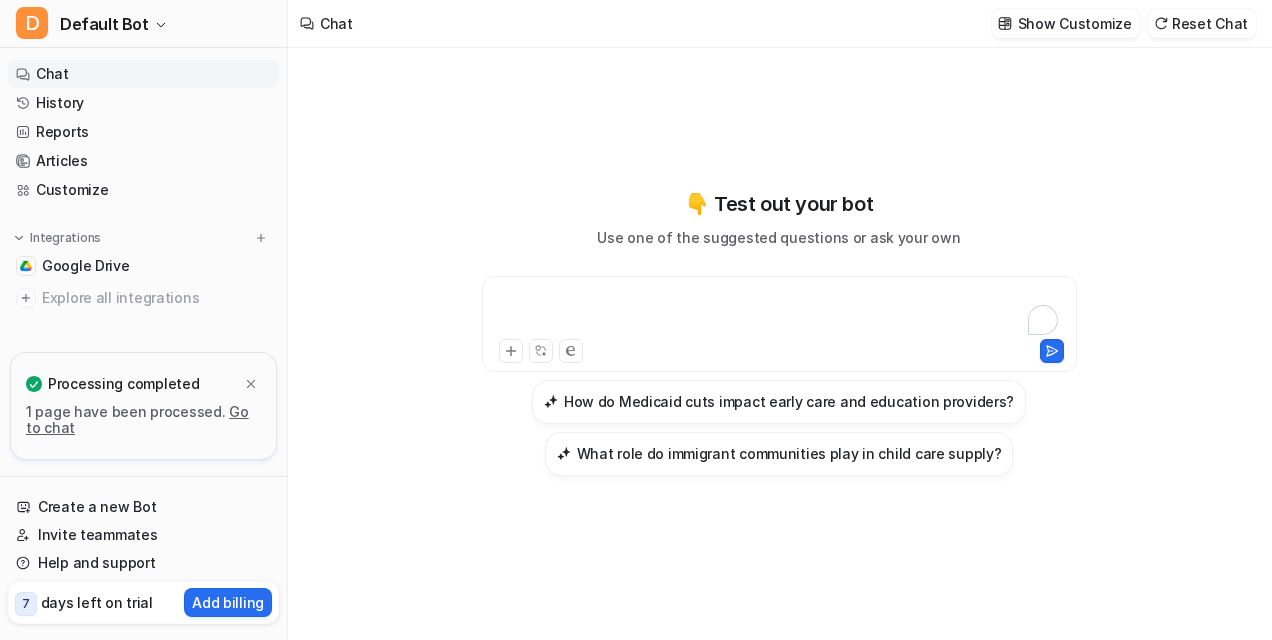 click at bounding box center (780, 312) 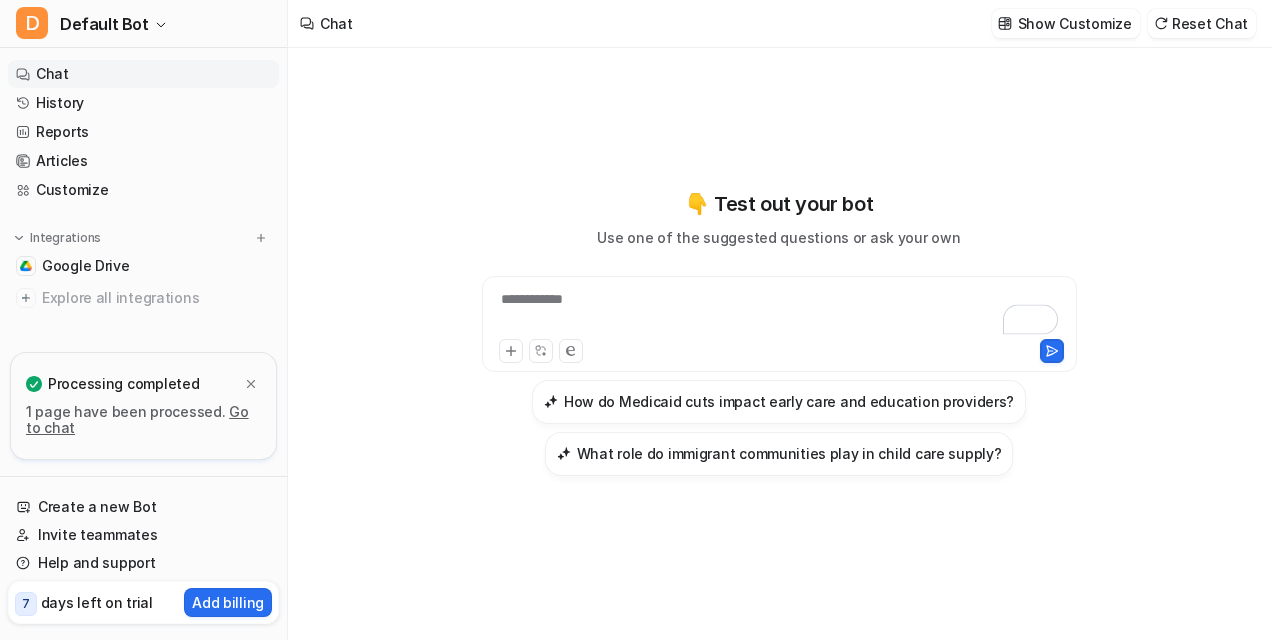 click on "**********" at bounding box center (780, 312) 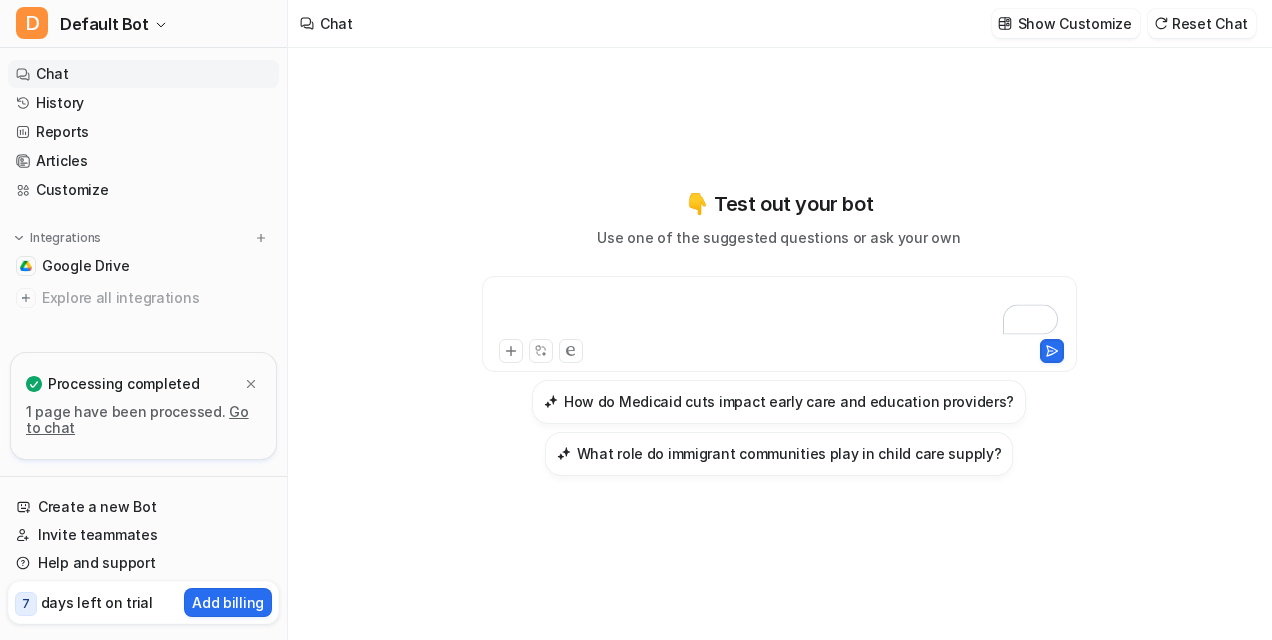 type 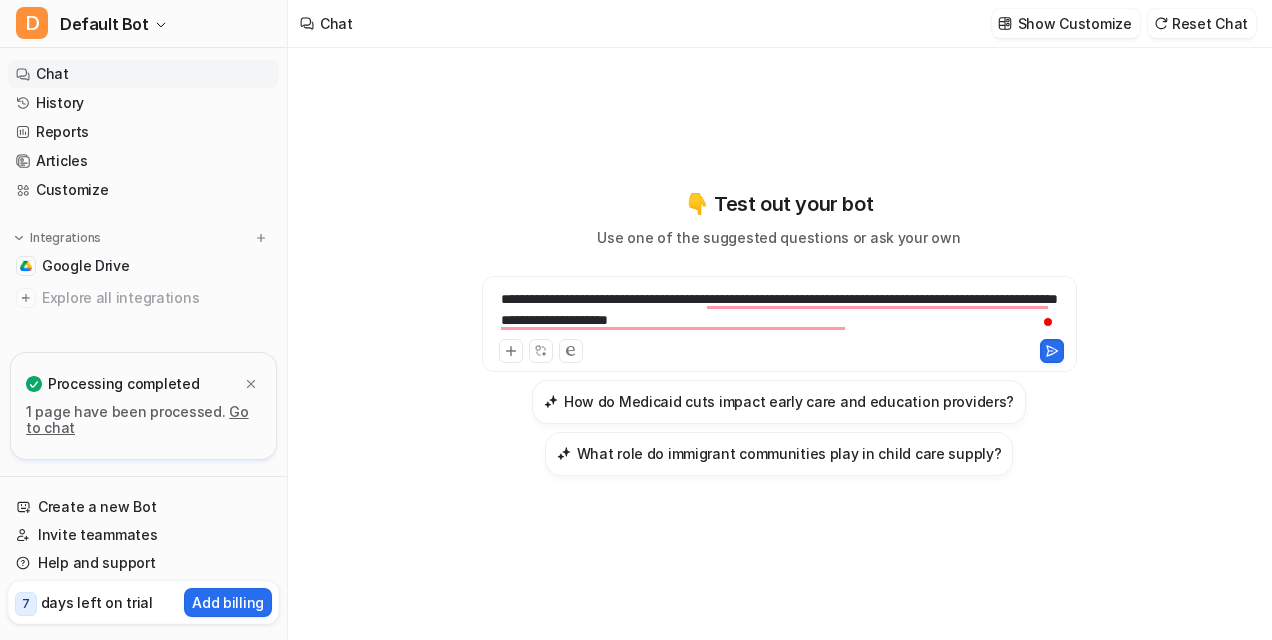 click on "**********" at bounding box center (780, 312) 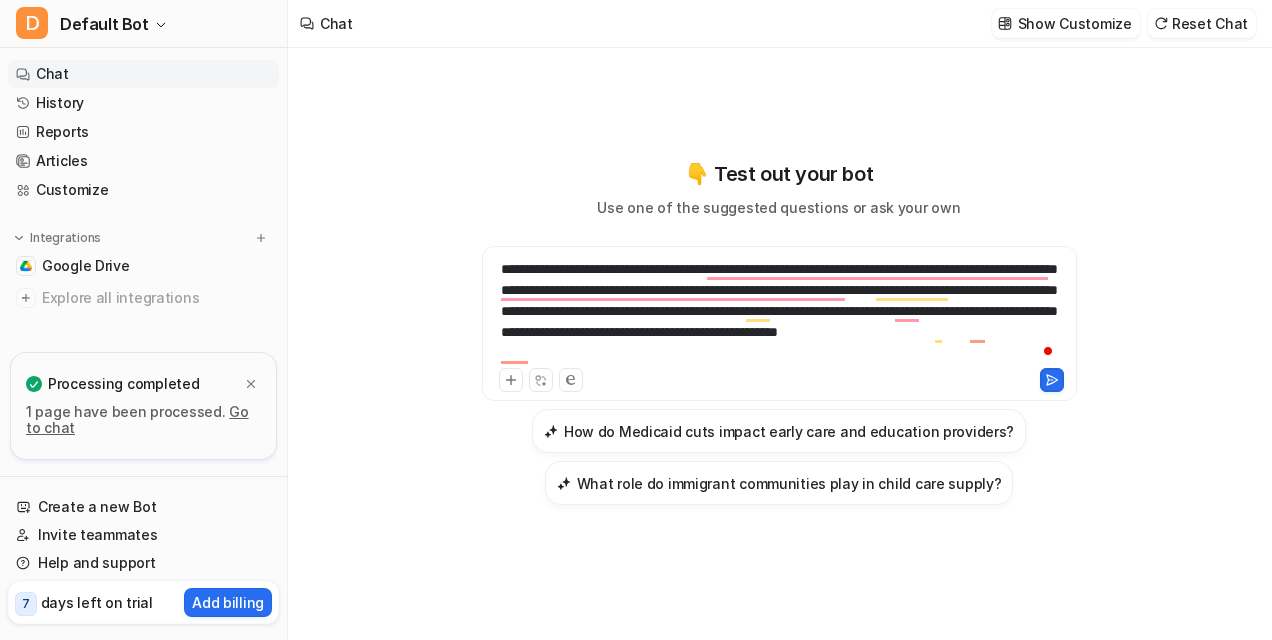 click on "**********" at bounding box center [780, 311] 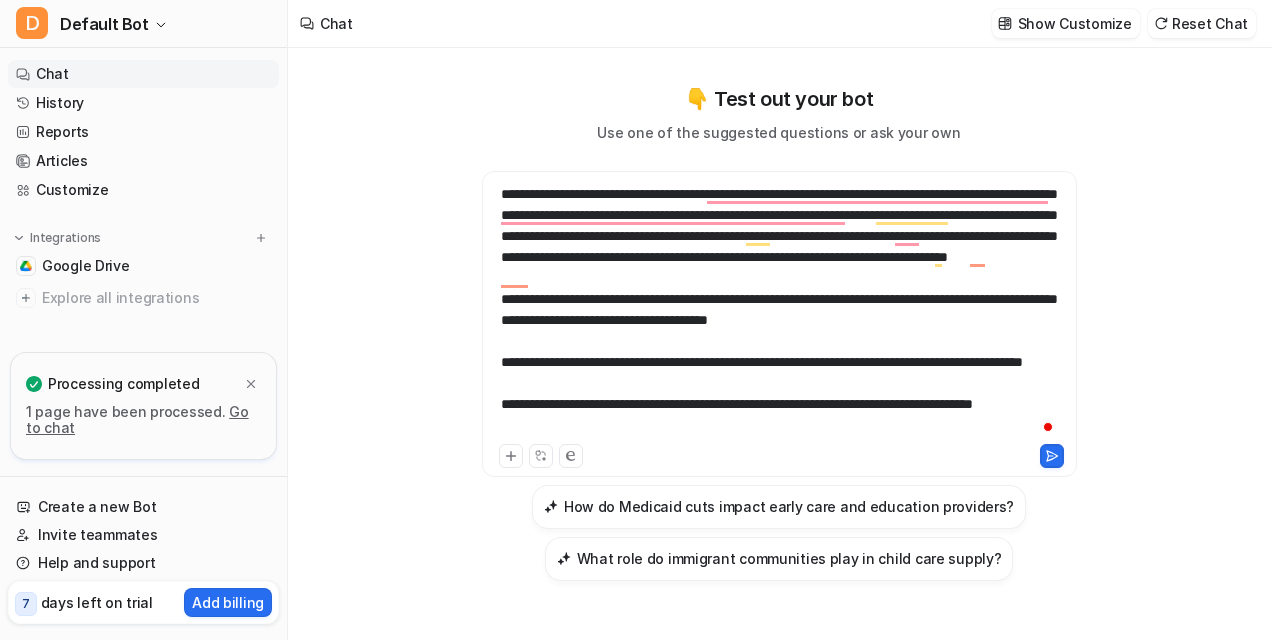 scroll, scrollTop: 666, scrollLeft: 0, axis: vertical 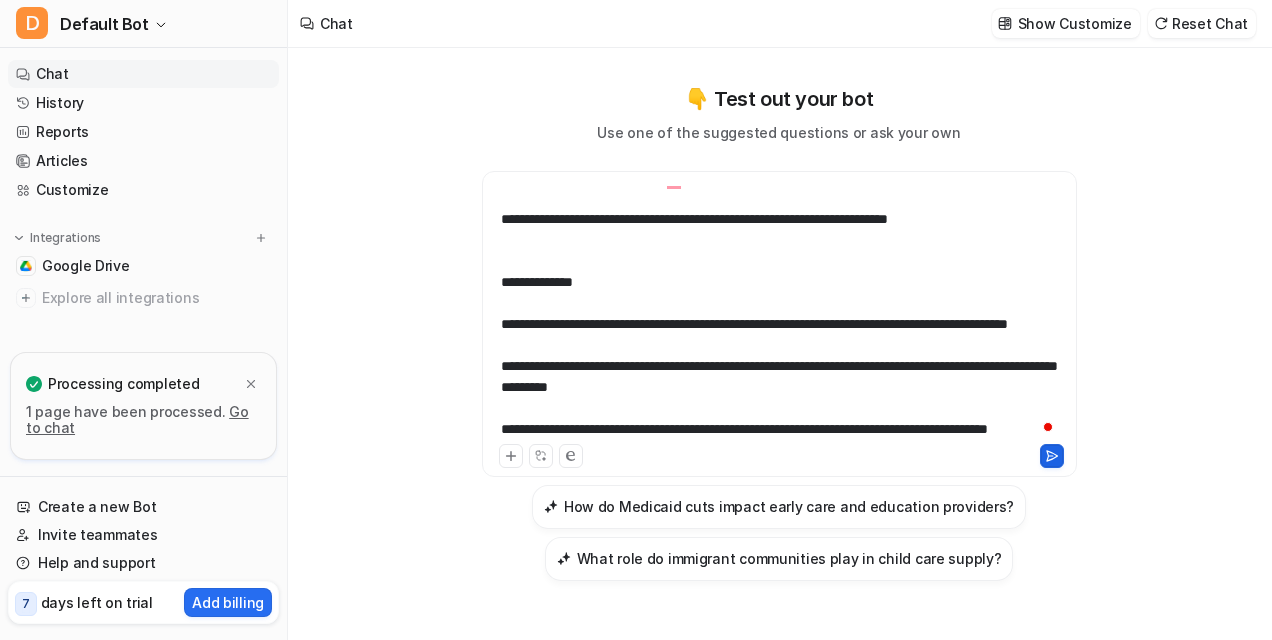 click 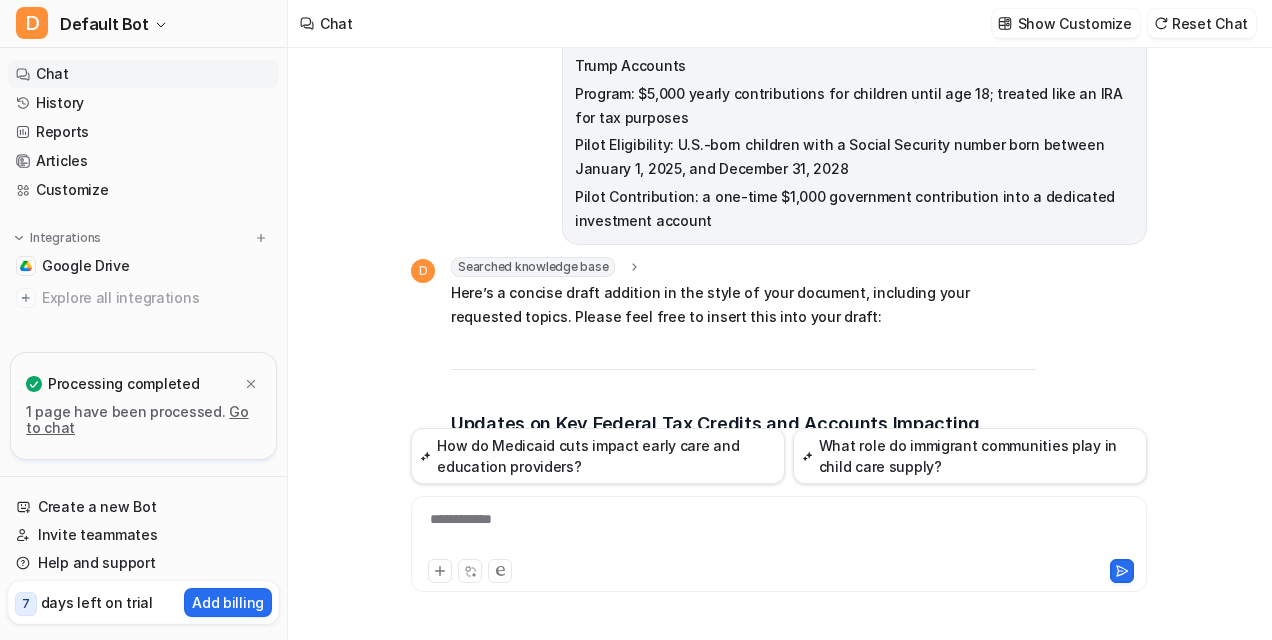scroll, scrollTop: 566, scrollLeft: 0, axis: vertical 